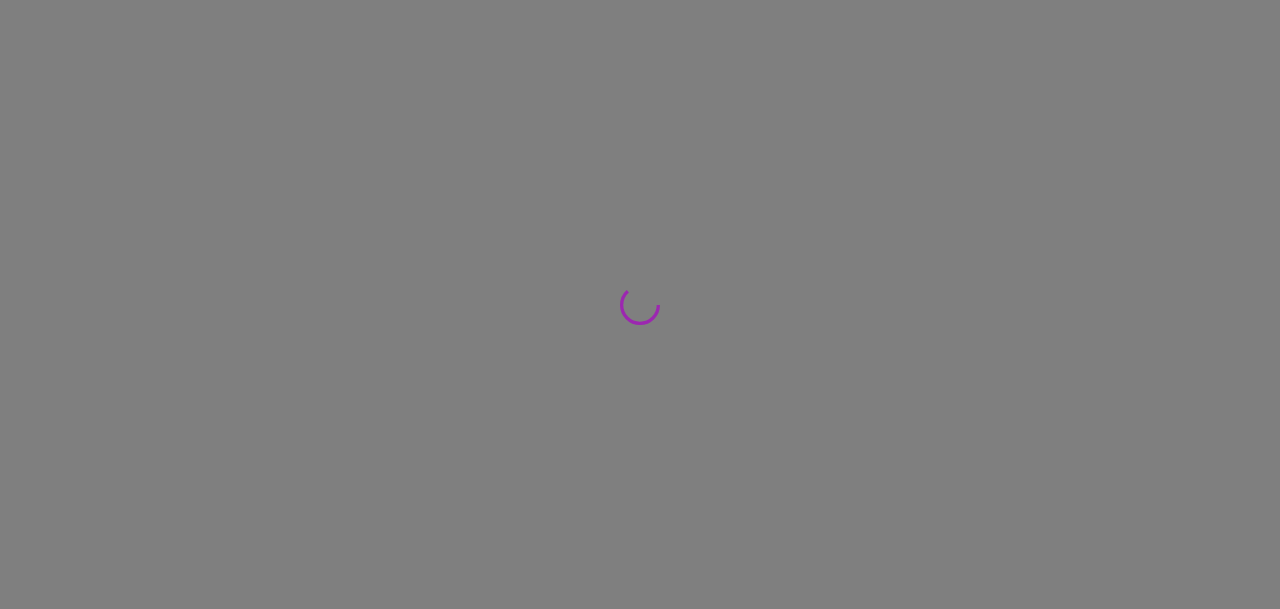 scroll, scrollTop: 0, scrollLeft: 0, axis: both 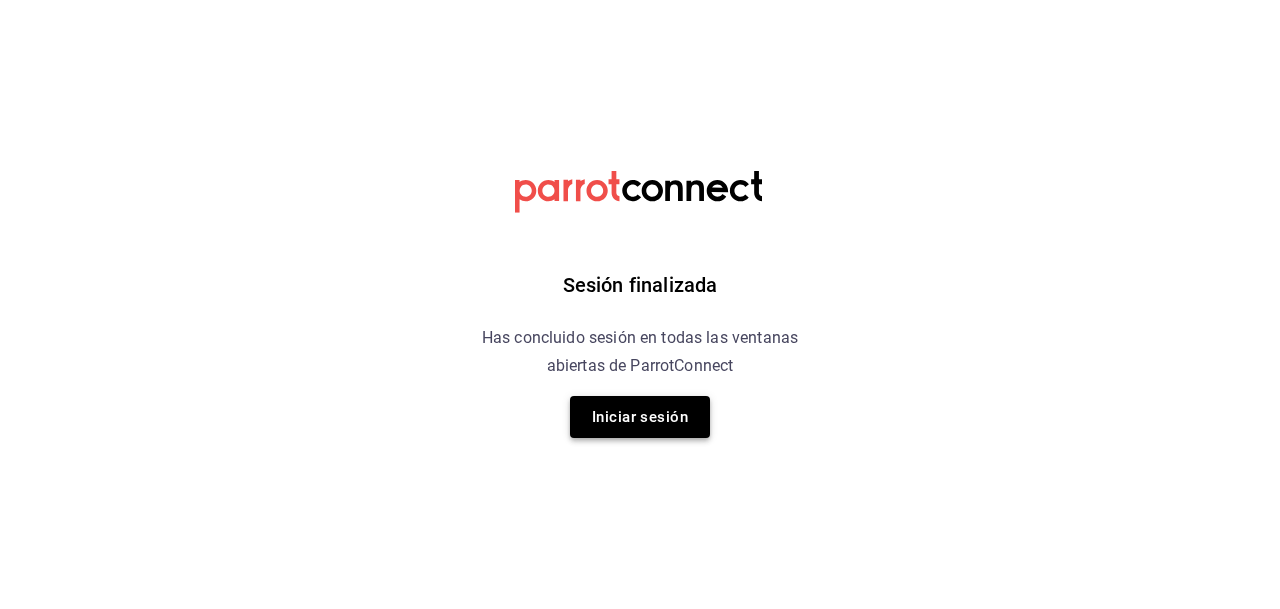 click on "Iniciar sesión" at bounding box center (640, 417) 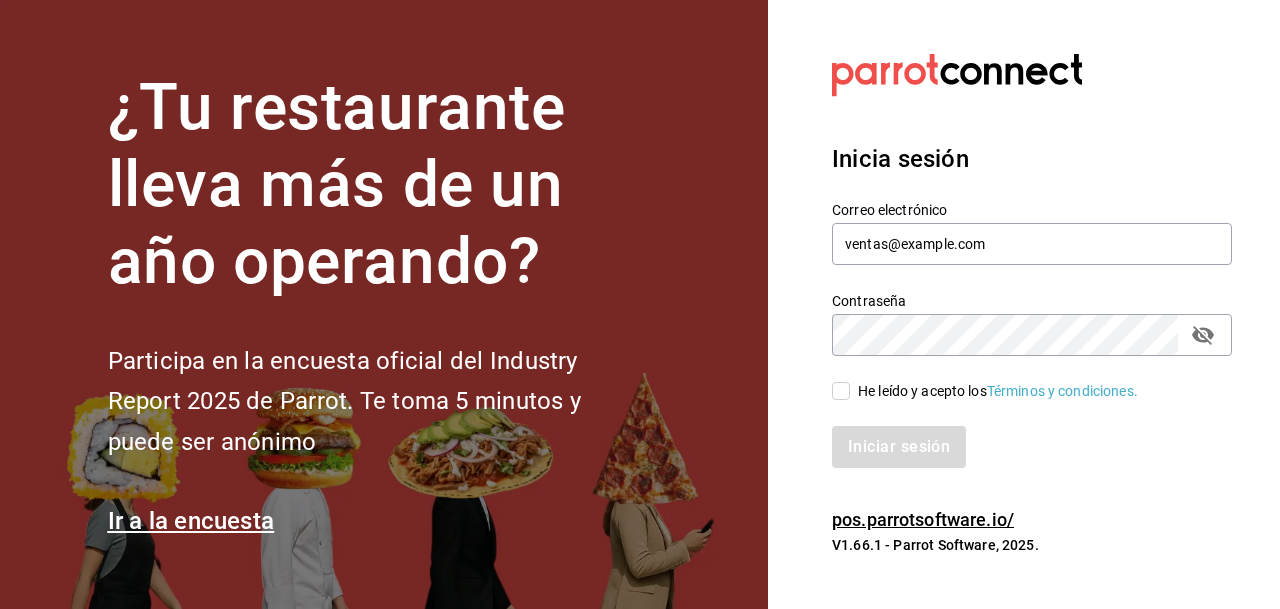 click on "He leído y acepto los  Términos y condiciones." at bounding box center [998, 391] 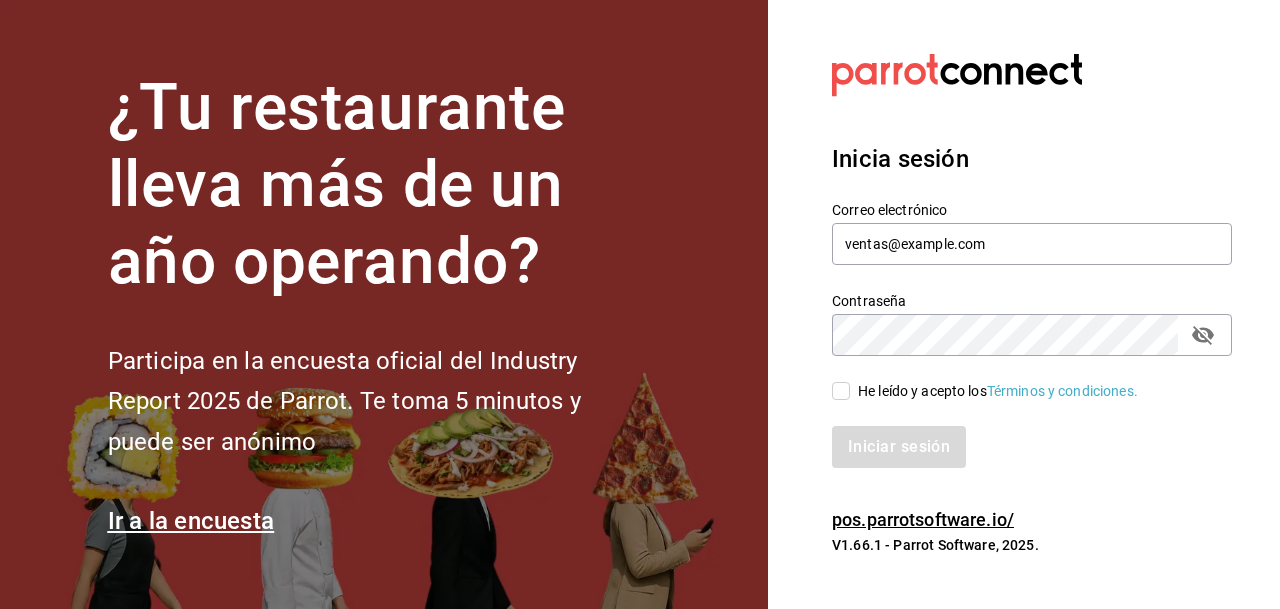 checkbox on "true" 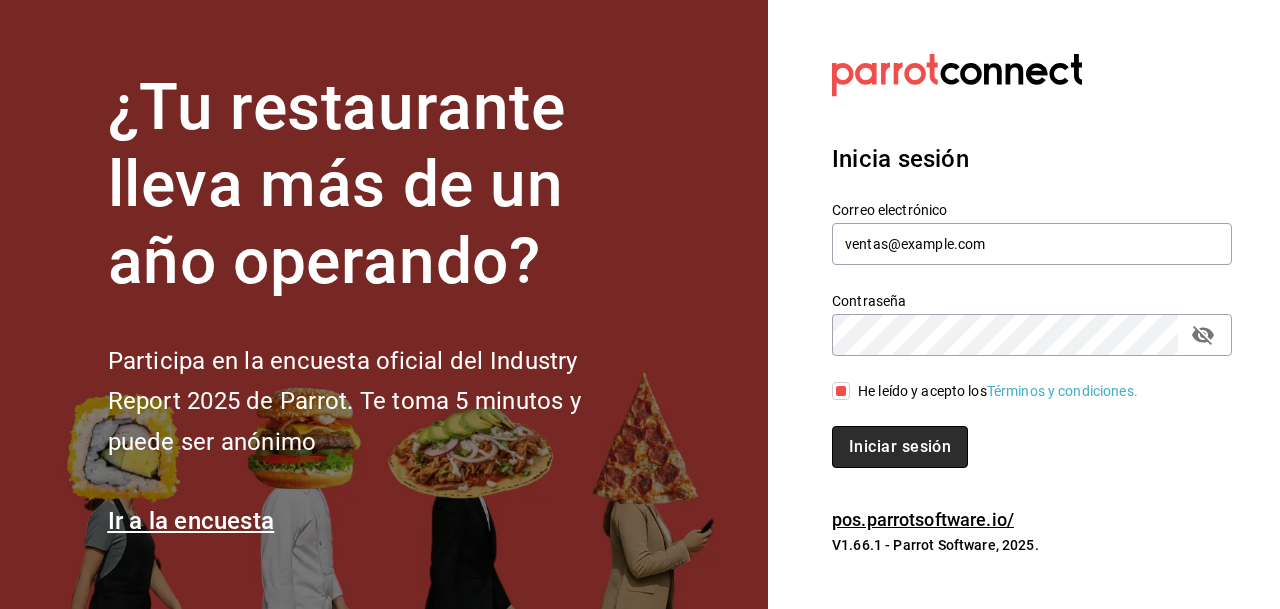 click on "Iniciar sesión" at bounding box center (900, 447) 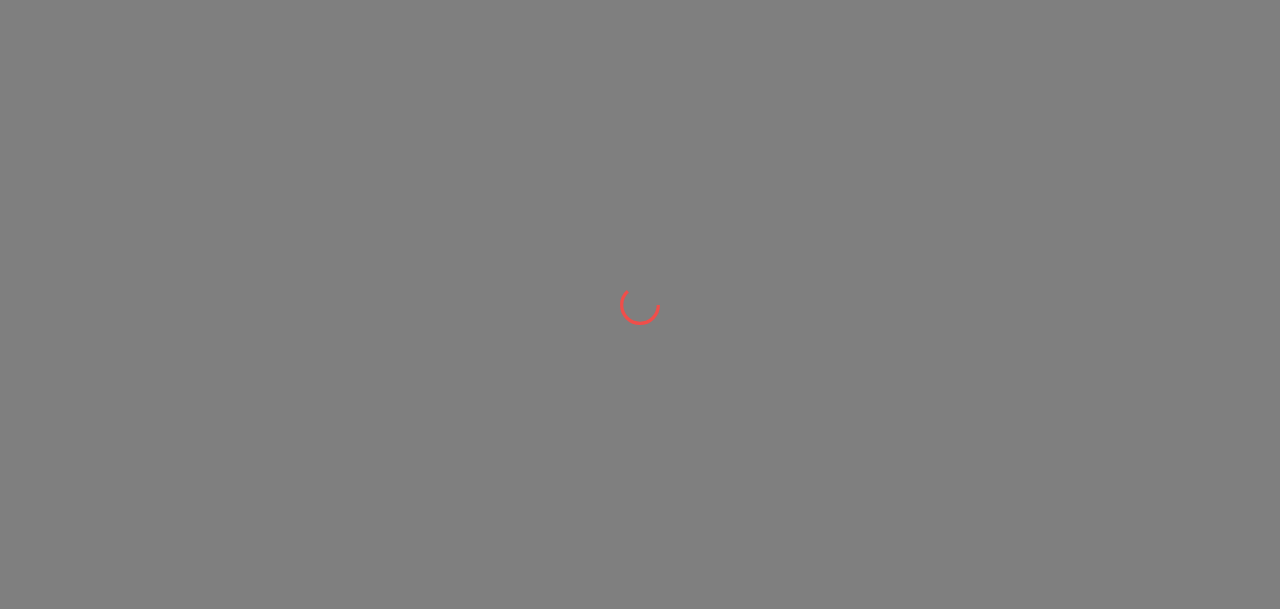 scroll, scrollTop: 0, scrollLeft: 0, axis: both 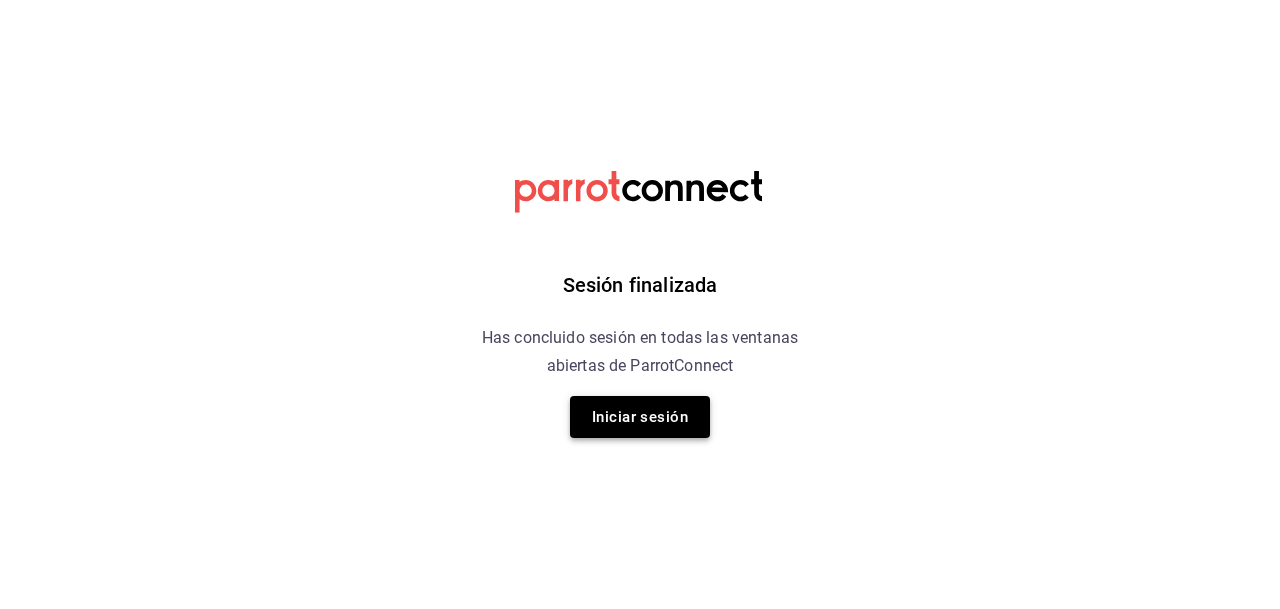 click on "Iniciar sesión" at bounding box center (640, 417) 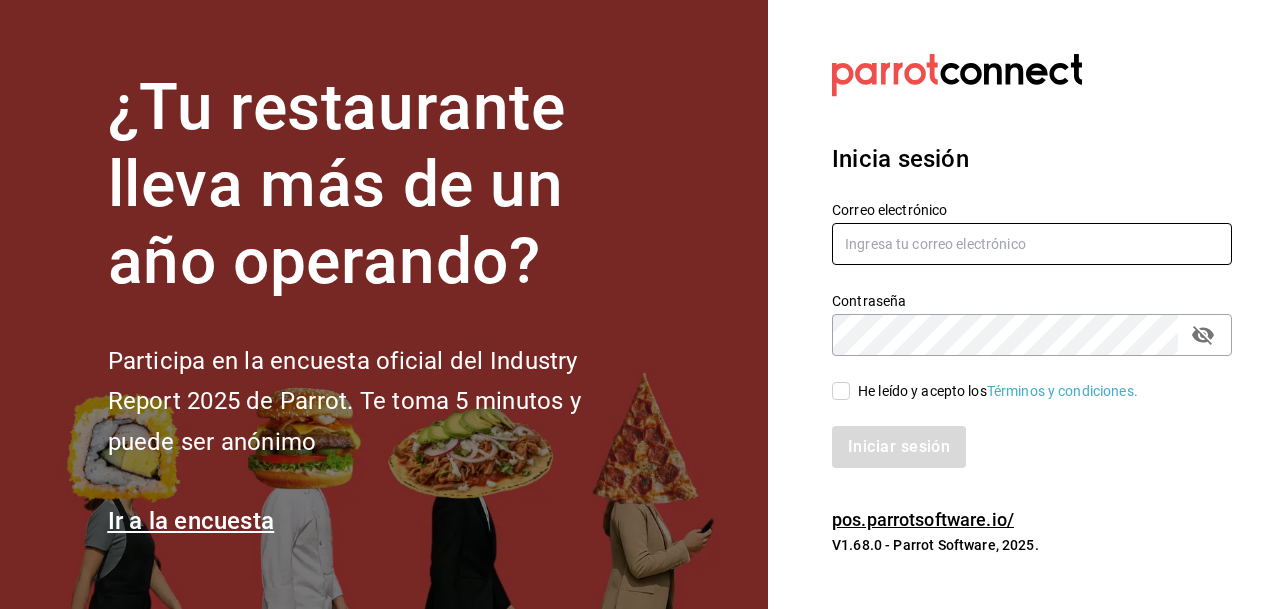 type on "ventas@example.com" 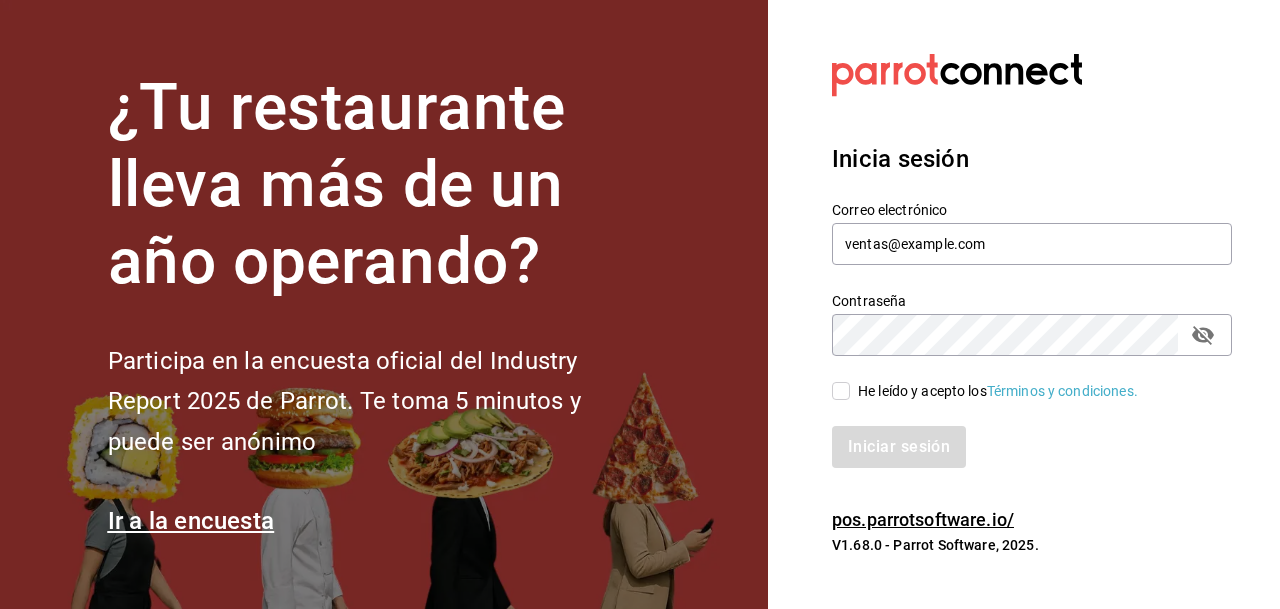 click on "He leído y acepto los  Términos y condiciones." at bounding box center [998, 391] 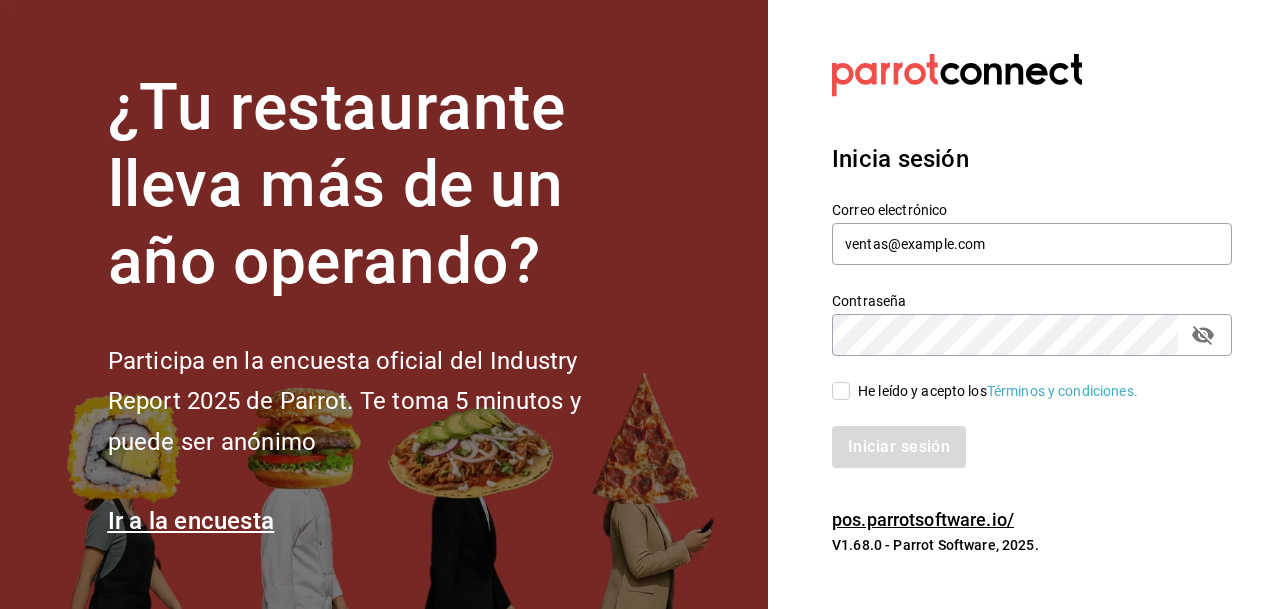 checkbox on "true" 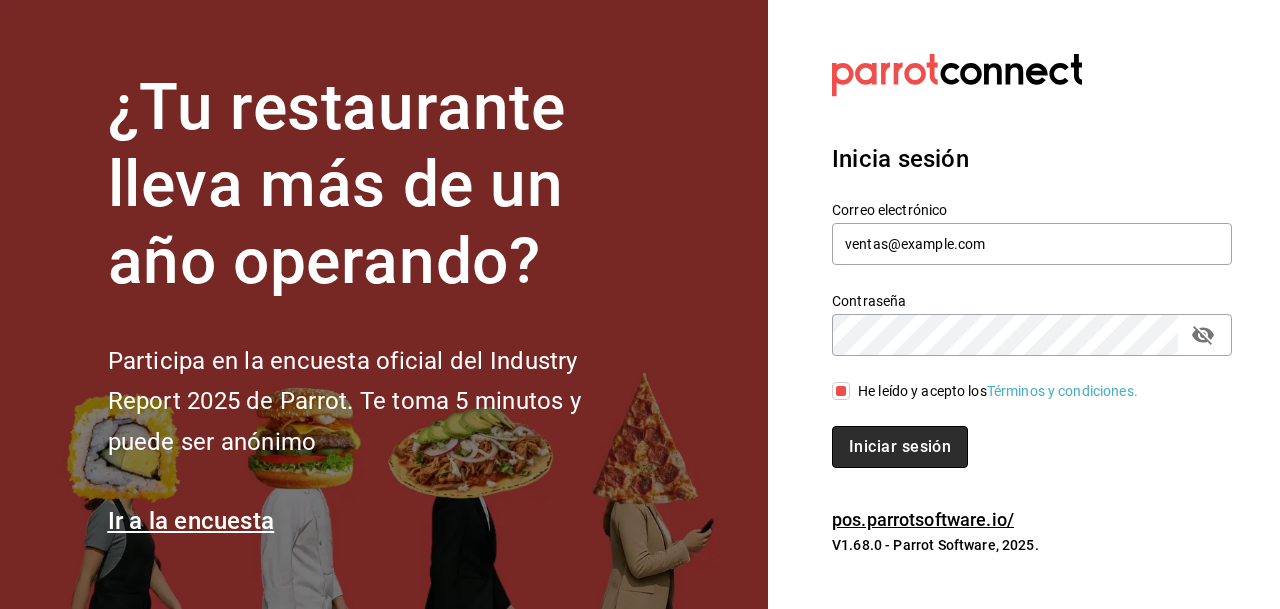 click on "Iniciar sesión" at bounding box center [900, 447] 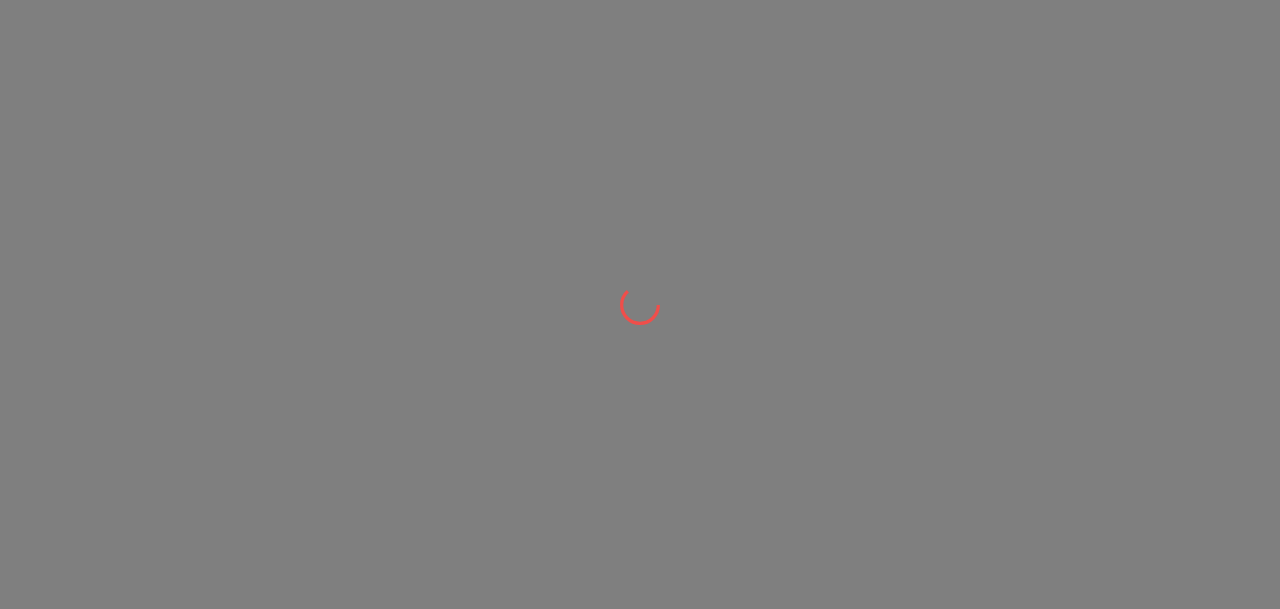 scroll, scrollTop: 0, scrollLeft: 0, axis: both 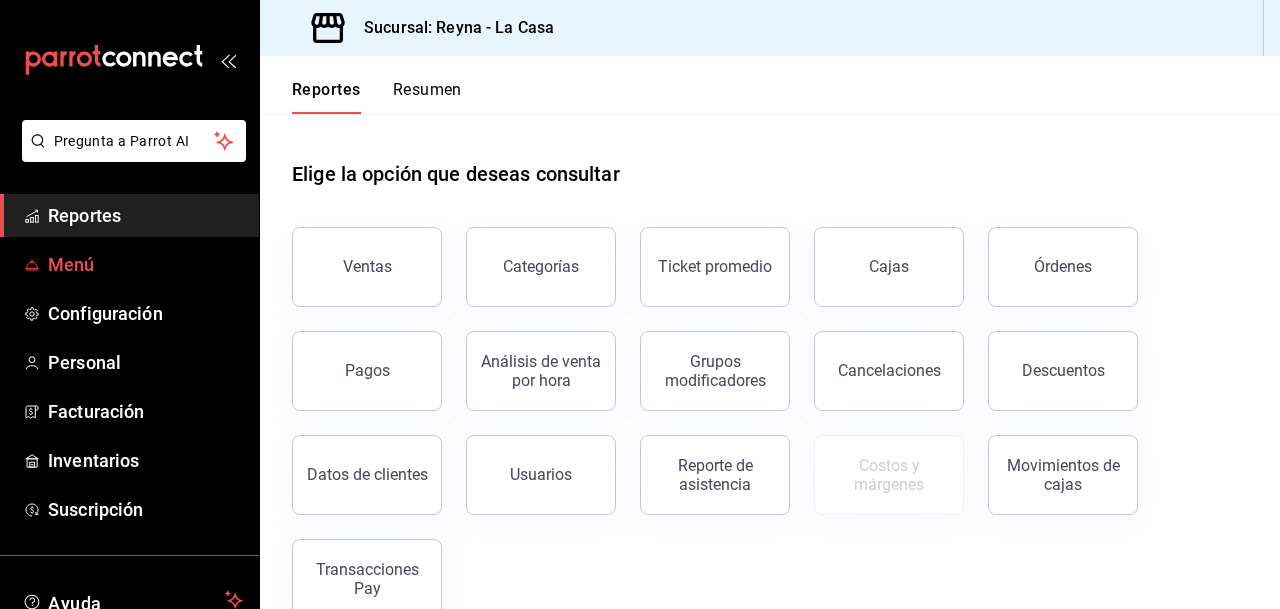 click on "Menú" at bounding box center [145, 264] 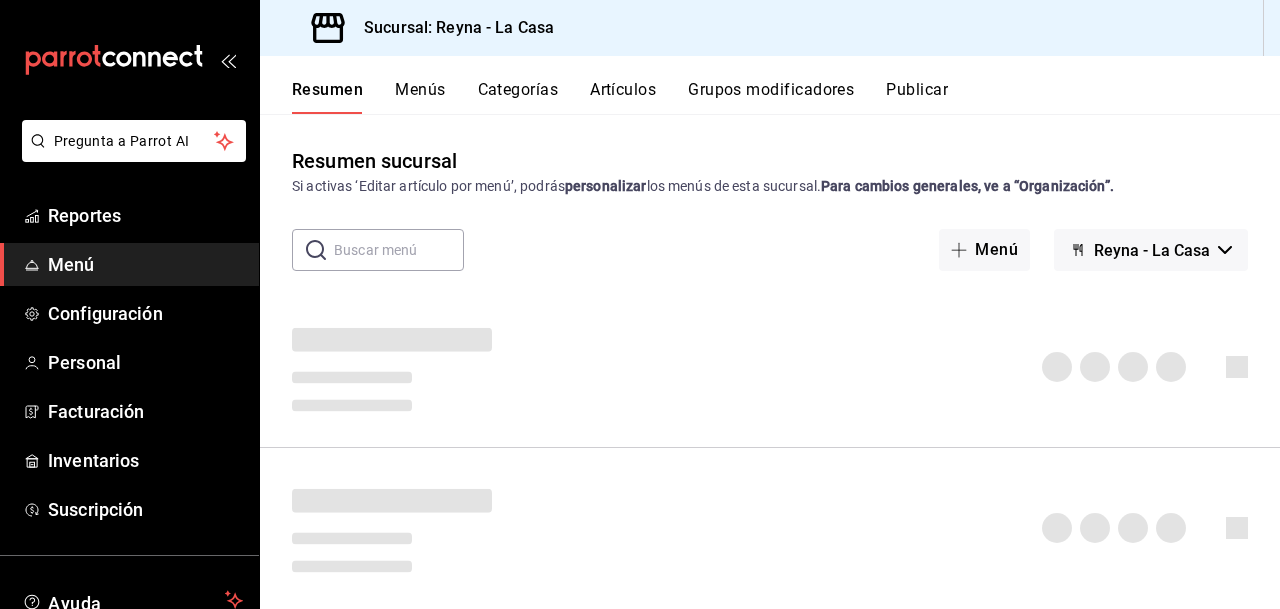 click on "Menús" at bounding box center (420, 97) 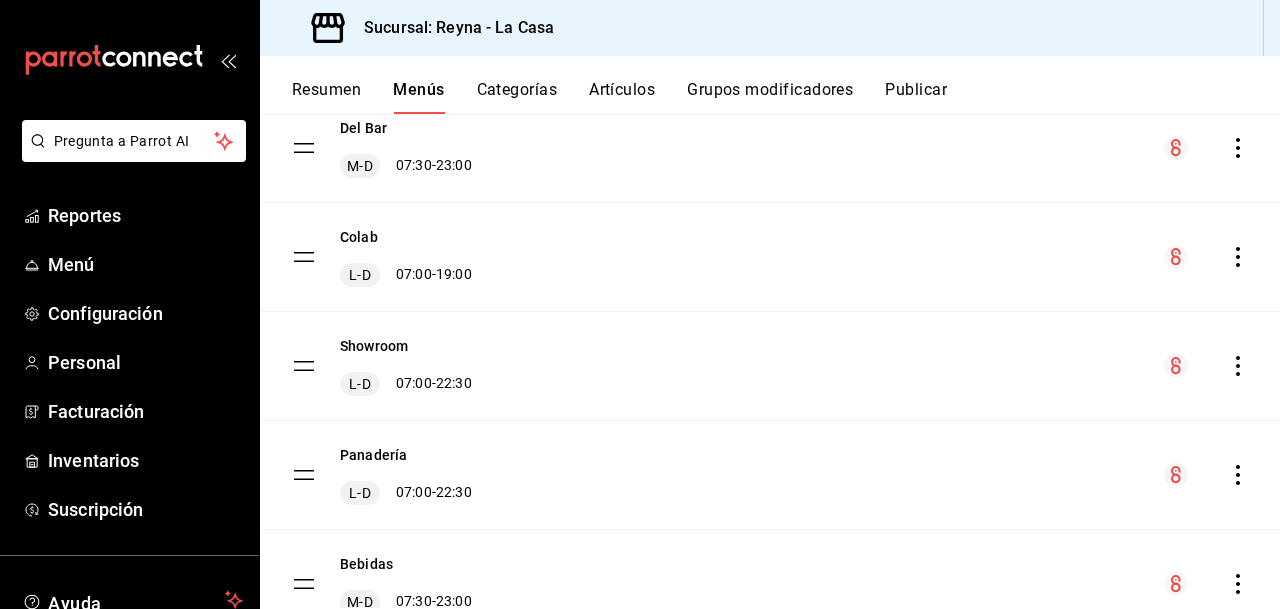 scroll, scrollTop: 641, scrollLeft: 0, axis: vertical 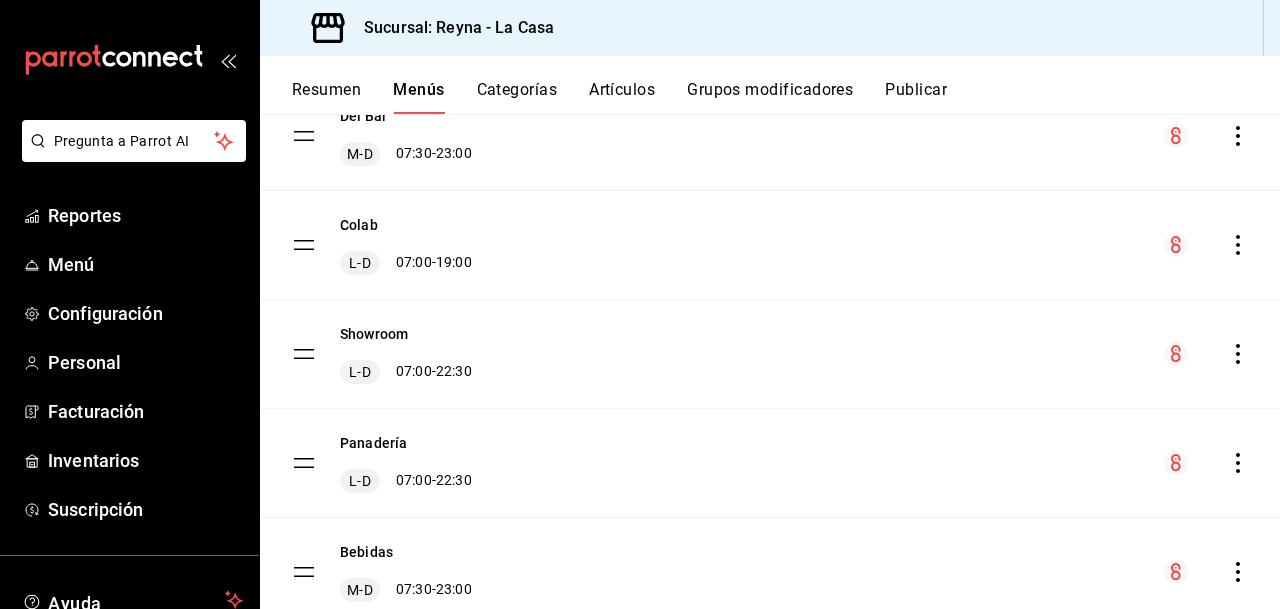 click 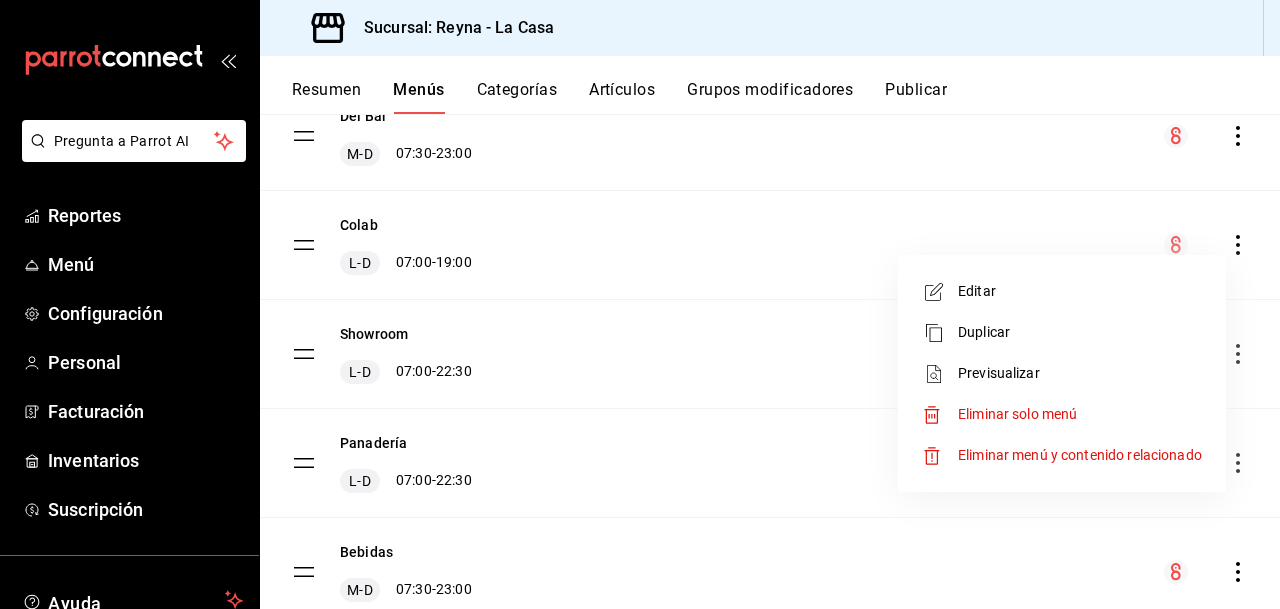 click on "Editar" at bounding box center [1062, 291] 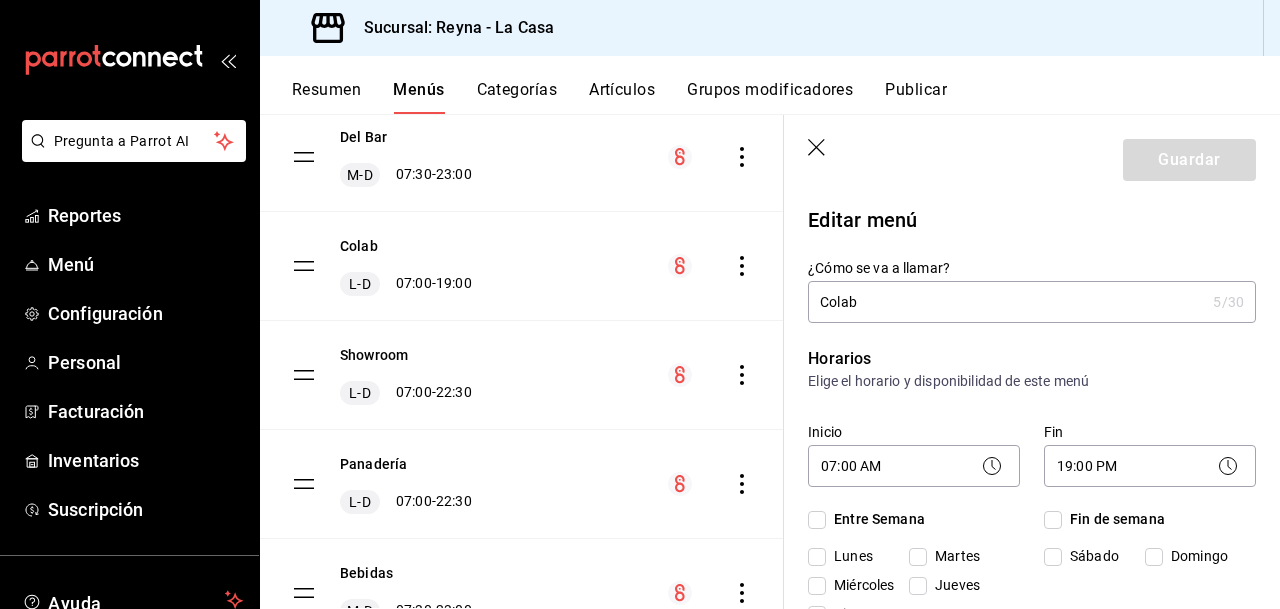 checkbox on "true" 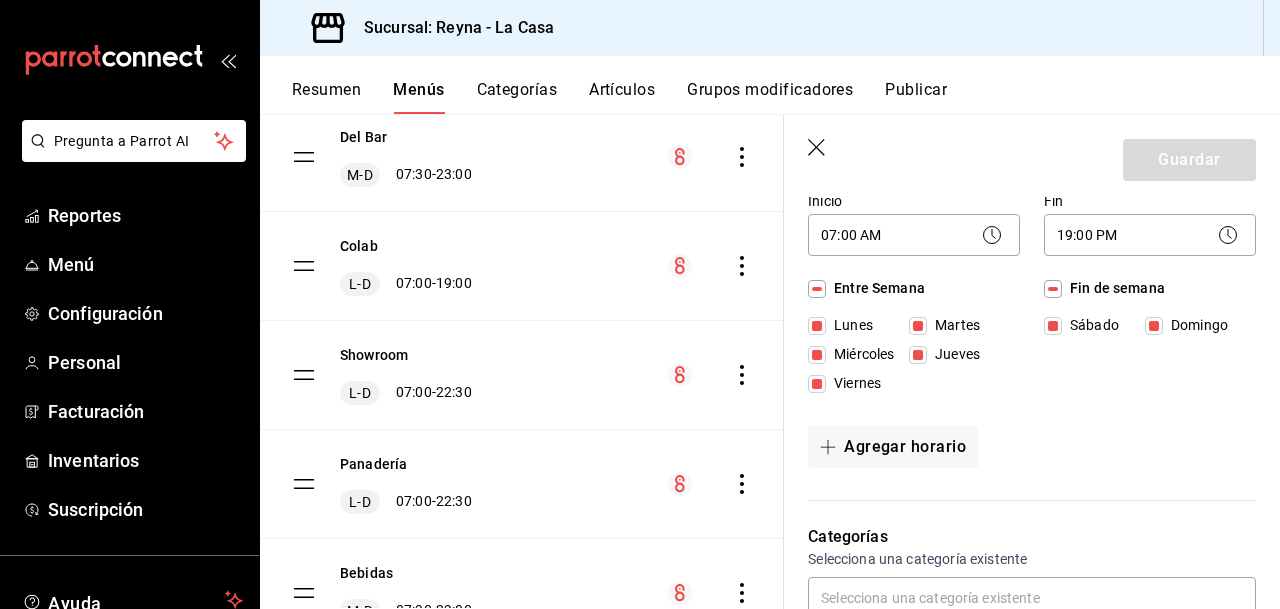 scroll, scrollTop: 241, scrollLeft: 0, axis: vertical 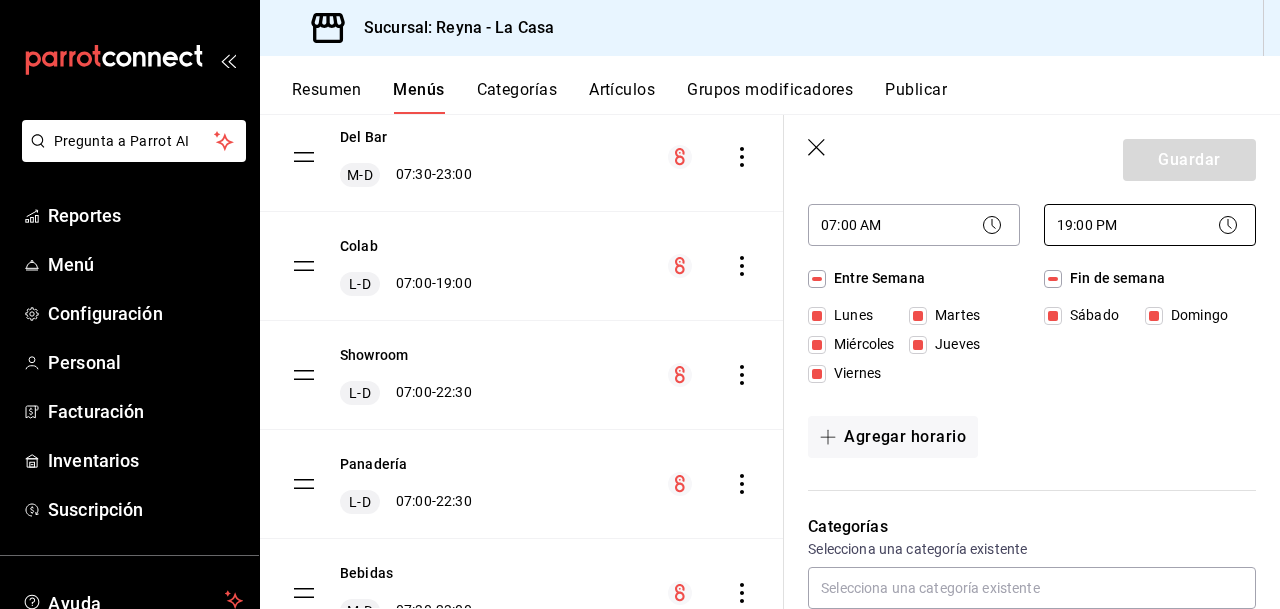 click on "Pregunta a Parrot AI Reportes   Menú   Configuración   Personal   Facturación   Inventarios   Suscripción   Ayuda Recomienda Parrot   [FIRST] [LAST]   Sugerir nueva función   Sucursal: Reyna - La Casa Resumen Menús Categorías Artículos Grupos modificadores Publicar Menú sucursal Si activas ‘Editar artículo por menú’, podrás  personalizar  los menús de esta sucursal.  Para cambios generales, ve a “Organización”. ​ ​ Reyna - La Casa Postres M-D 07:30  -  22:30 Blend M-D 07:30  -  15:30 Cafetería M-D 07:30  -  23:00 Merch L-D 00:00  -  23:59 Del Bar M-D 07:30  -  23:00 Colab L-D 07:00  -  19:00 Showroom L-D 07:00  -  22:30 Panadería L-D 07:00  -  22:30 Bebidas M-D 07:30  -  23:00 Comidas y Cenas M-D 13:00  -  22:00 Desayuno M-D 07:00  -  17:30 Guardar Editar menú ¿Cómo se va a llamar? Colab 5 /30 ¿Cómo se va a llamar? Horarios Elige el horario y disponibilidad de este menú Inicio 07:00 AM 07:00 Fin 19:00 PM 19:00 Entre Semana Lunes Martes Miércoles Jueves Viernes Sábado Si" at bounding box center [640, 304] 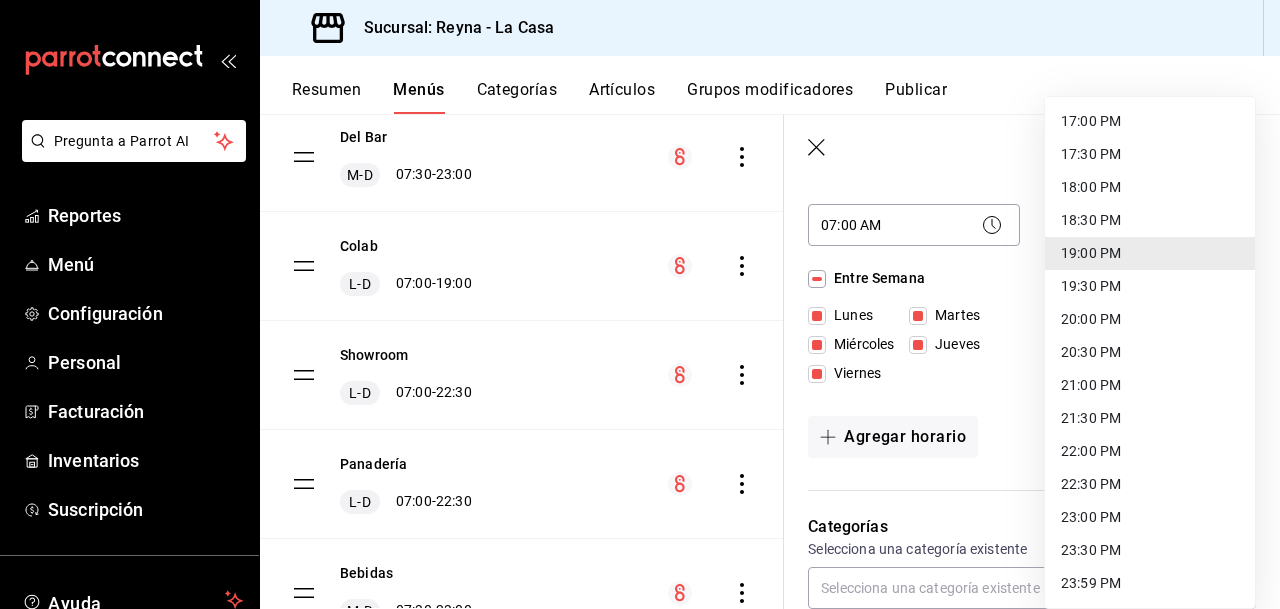 scroll, scrollTop: 1121, scrollLeft: 0, axis: vertical 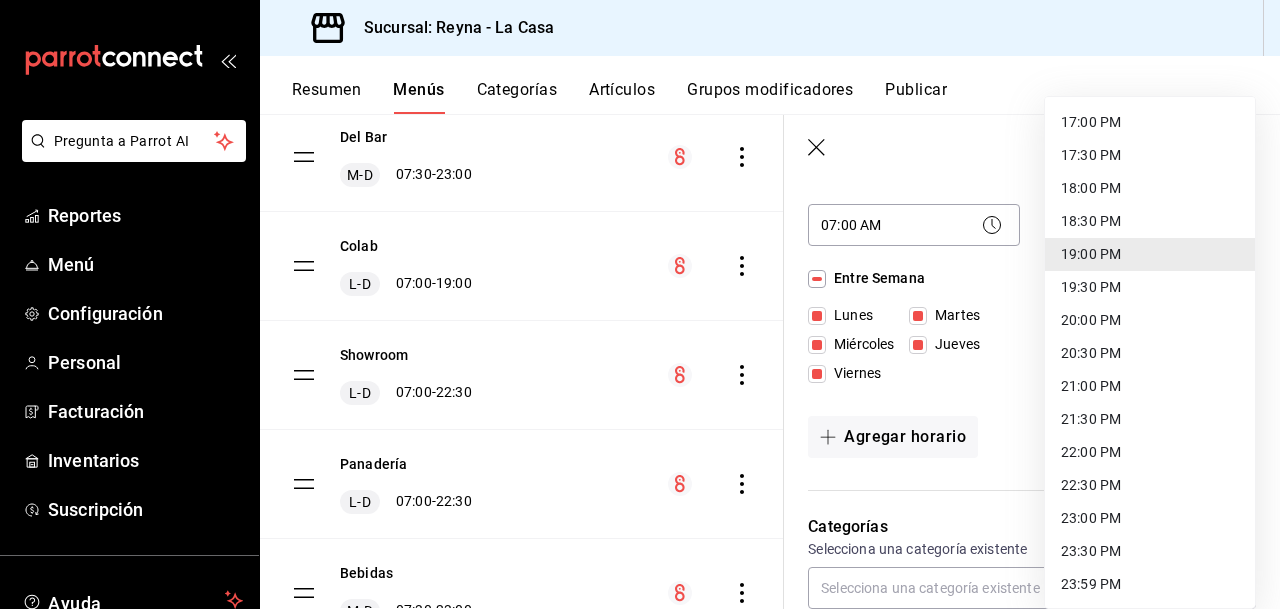 click on "21:00 PM" at bounding box center [1150, 386] 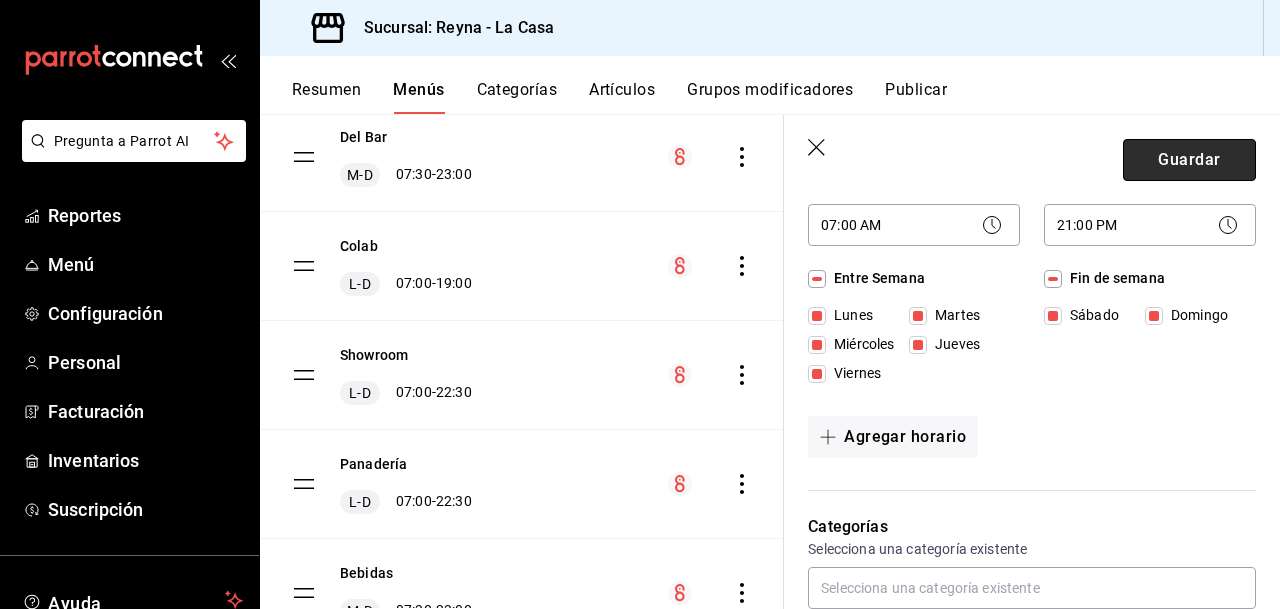 click on "Guardar" at bounding box center [1189, 160] 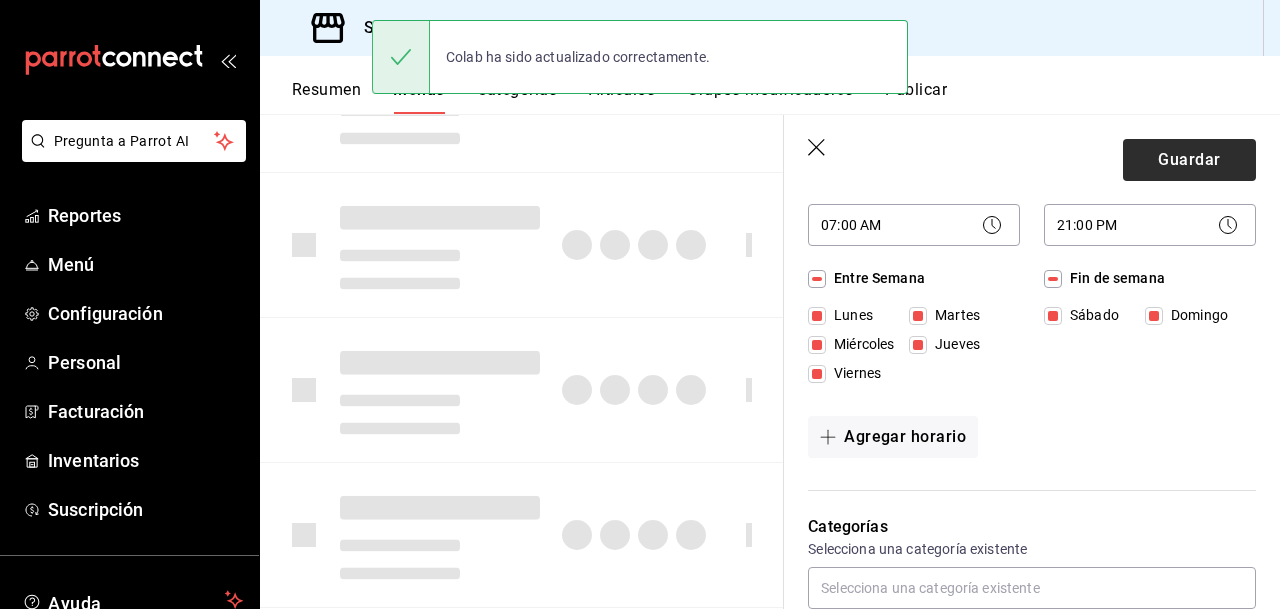 type 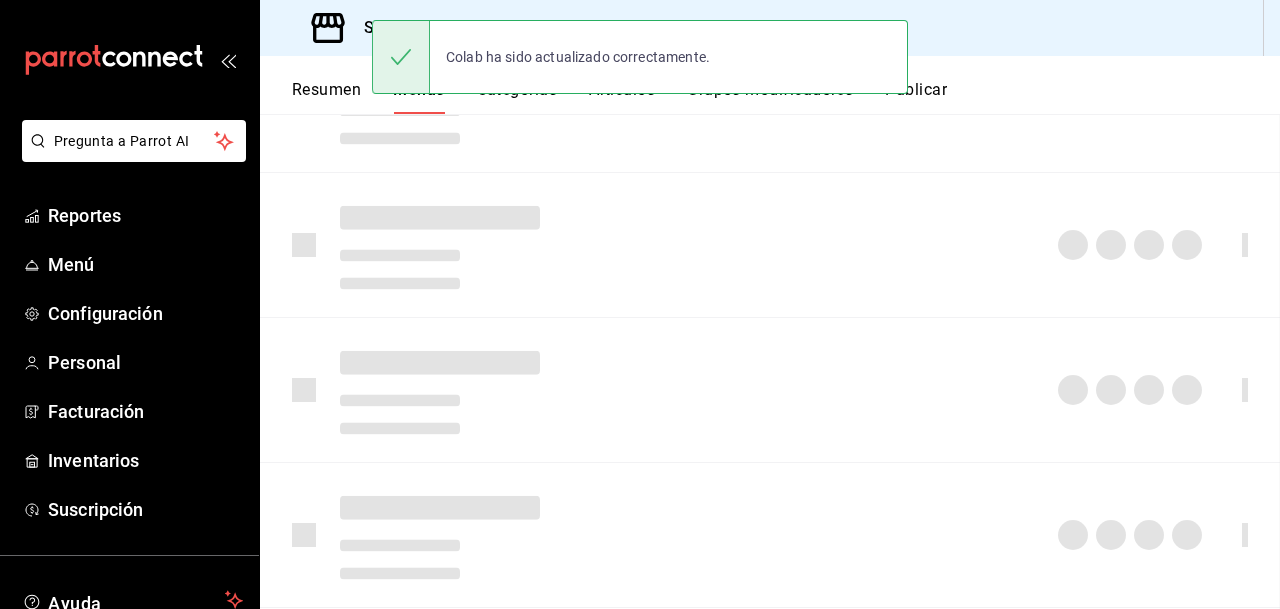 scroll, scrollTop: 259, scrollLeft: 0, axis: vertical 